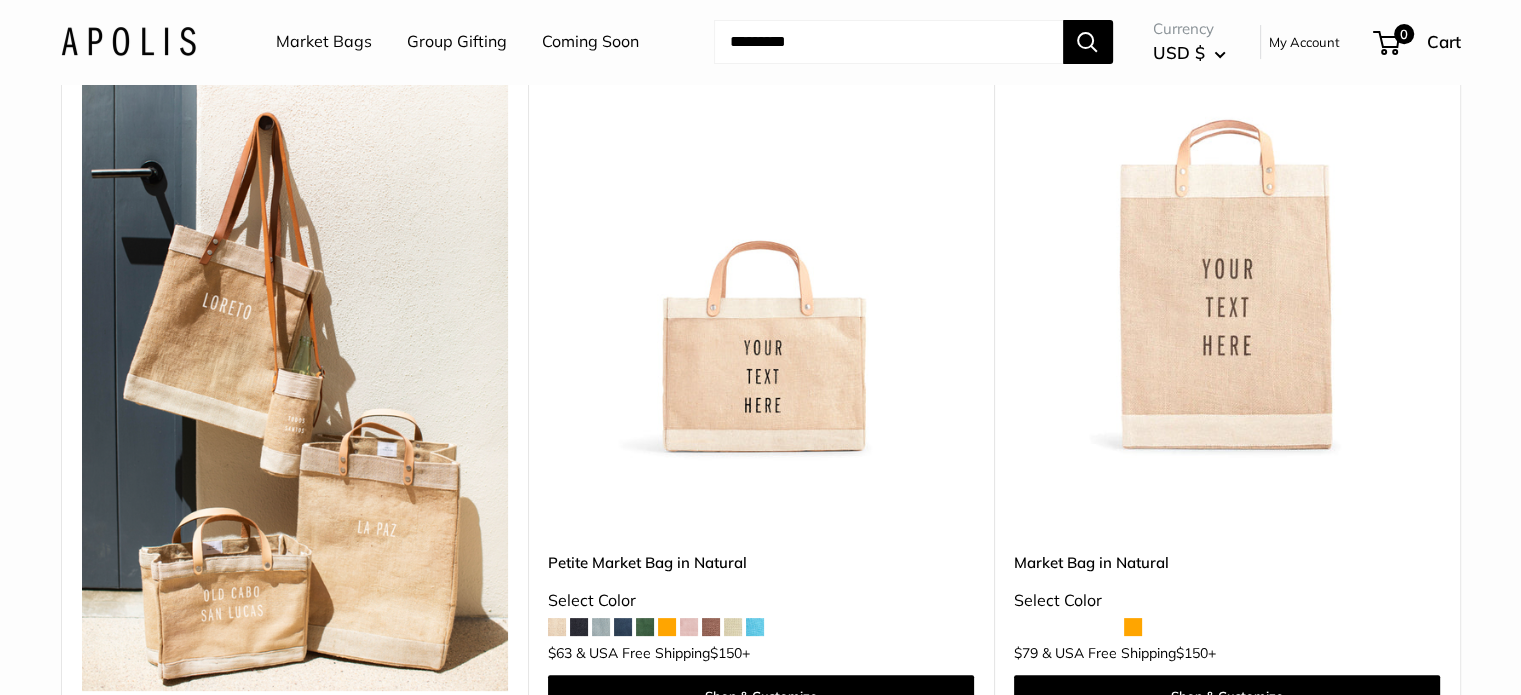 scroll, scrollTop: 300, scrollLeft: 0, axis: vertical 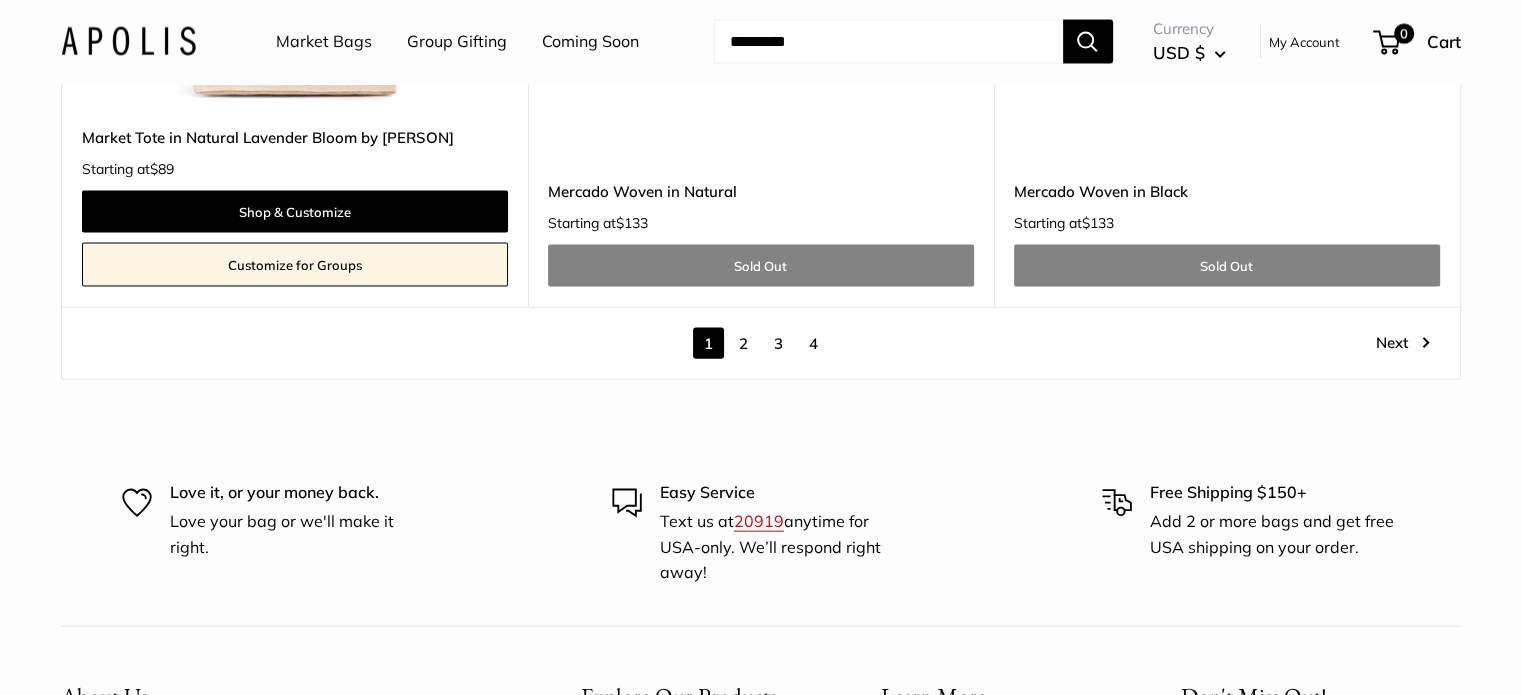 click on "2" at bounding box center [743, 343] 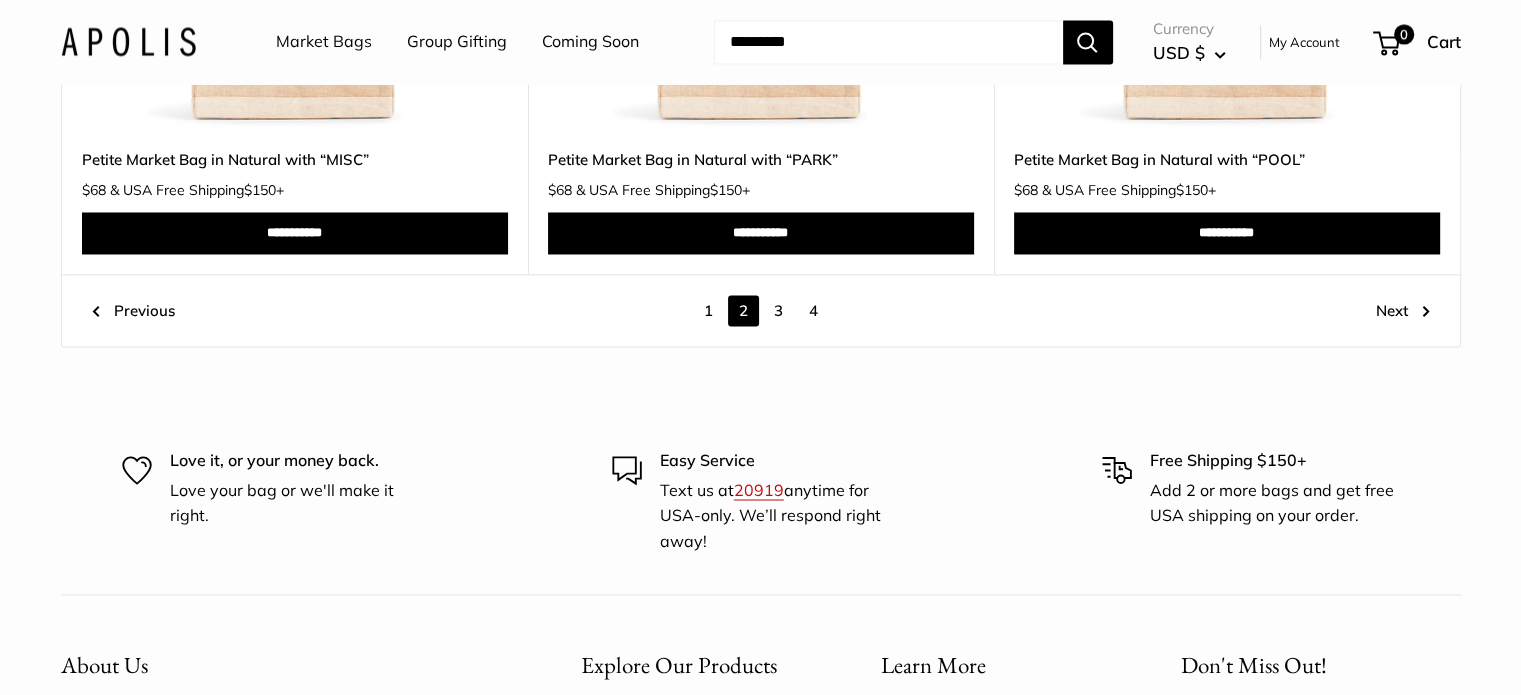 scroll, scrollTop: 11124, scrollLeft: 0, axis: vertical 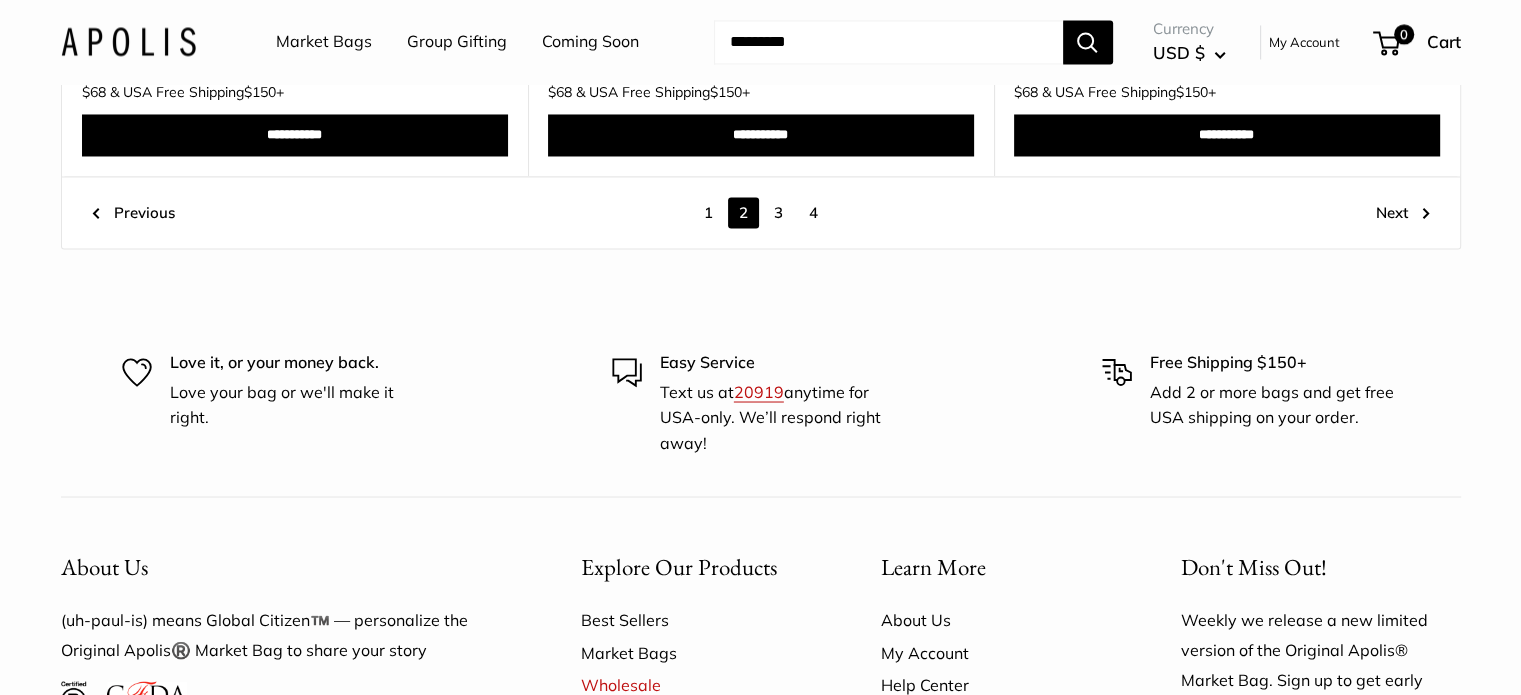 click on "3" at bounding box center (778, 212) 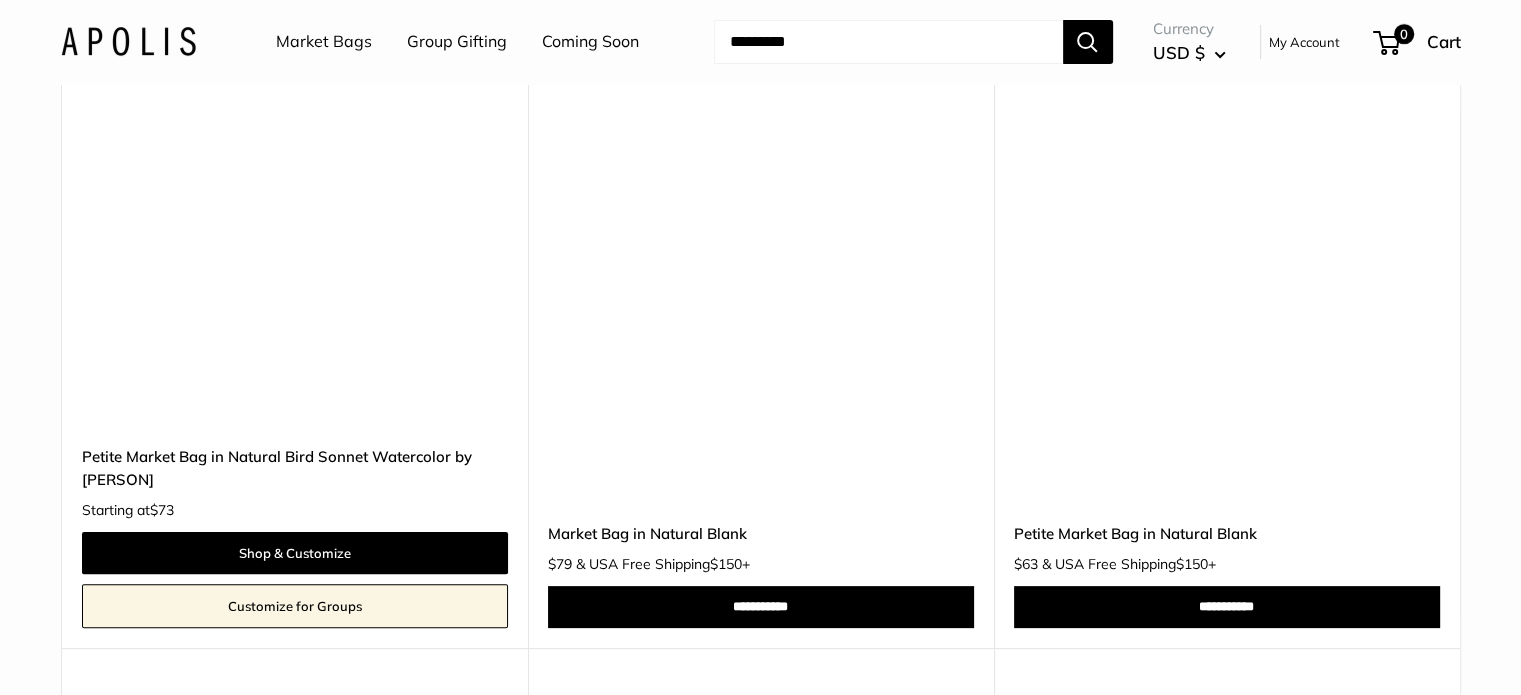 scroll, scrollTop: 8024, scrollLeft: 0, axis: vertical 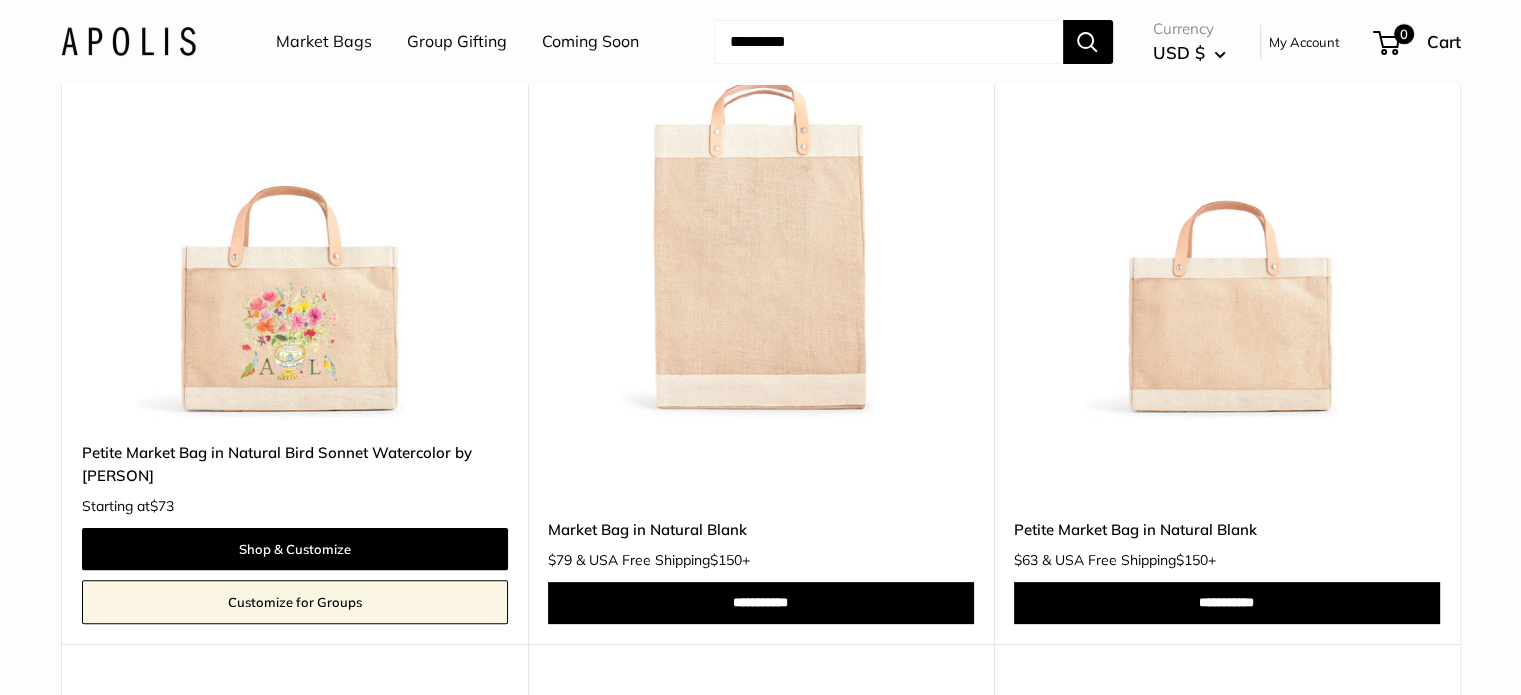 click at bounding box center (0, 0) 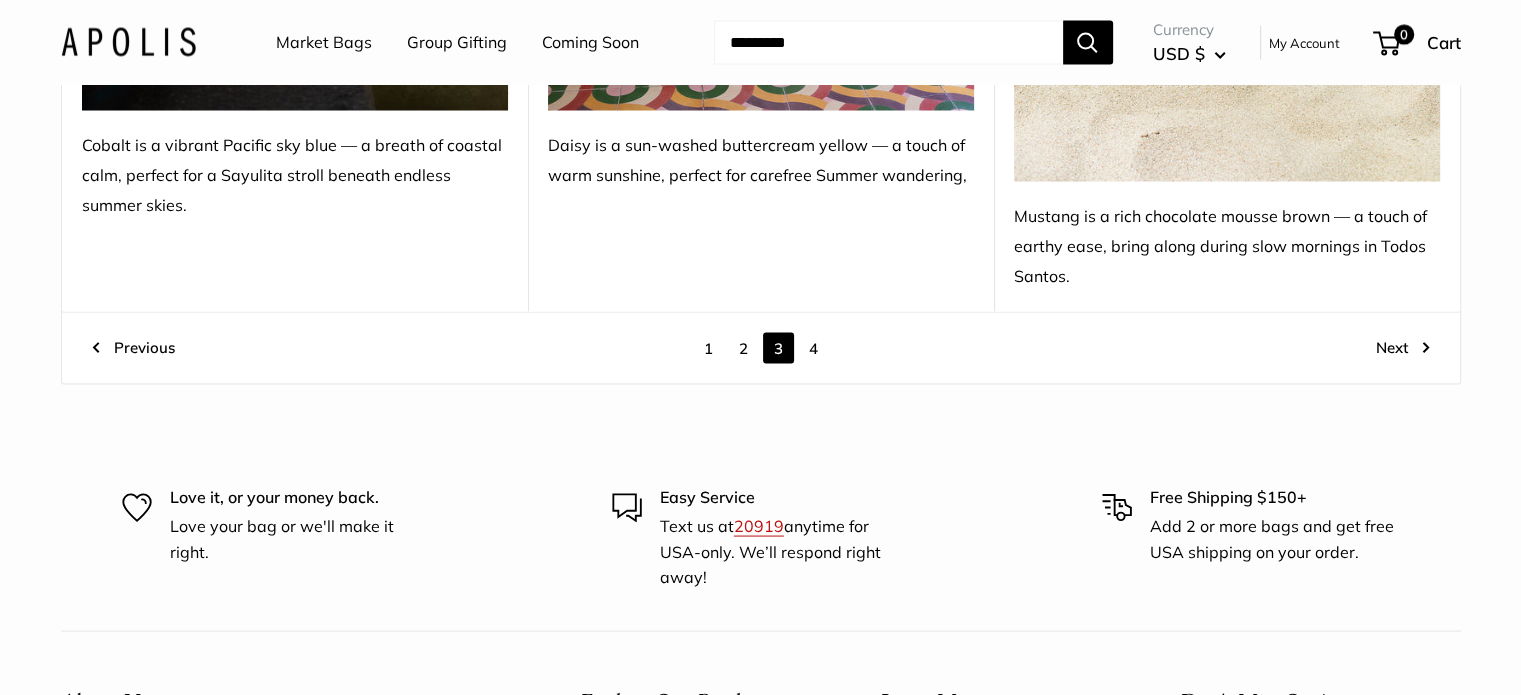 scroll, scrollTop: 11424, scrollLeft: 0, axis: vertical 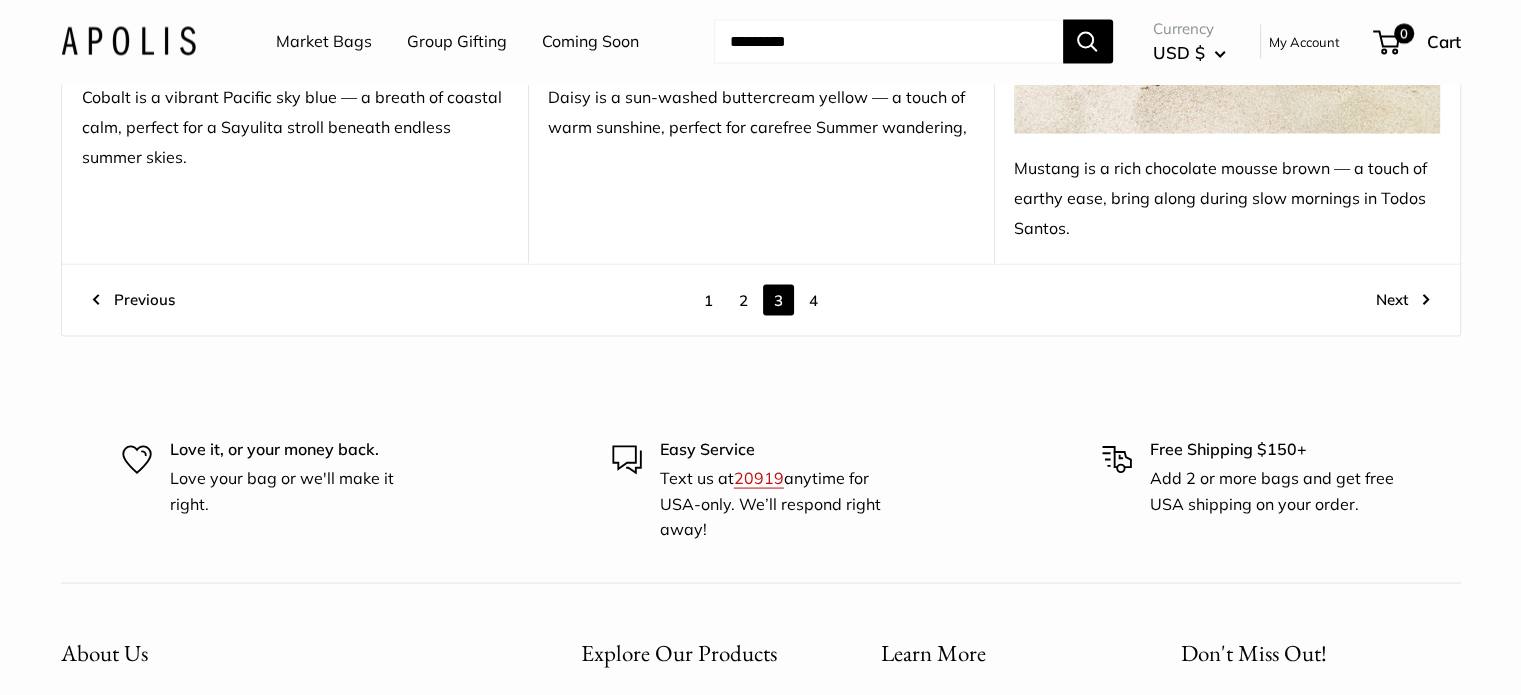 click on "4" at bounding box center (813, 300) 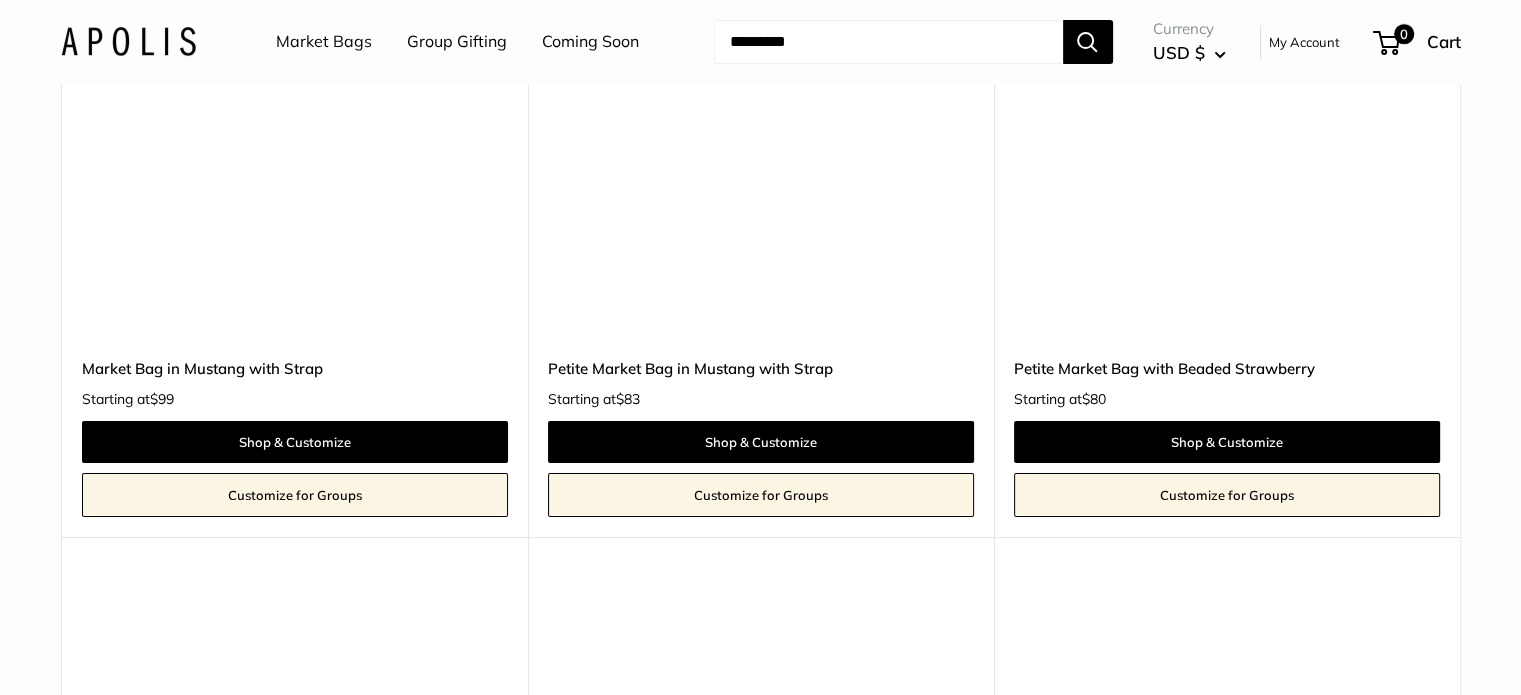 scroll, scrollTop: 0, scrollLeft: 0, axis: both 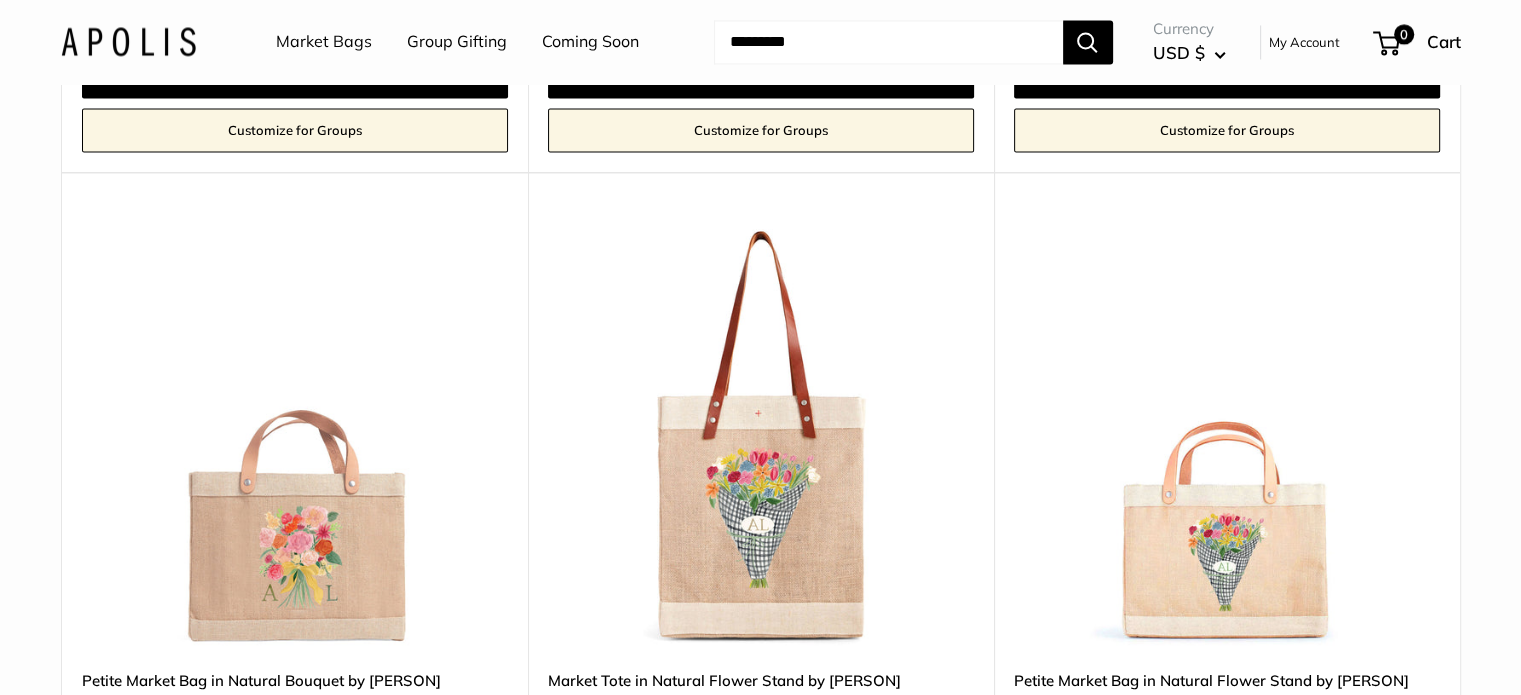 click at bounding box center (0, 0) 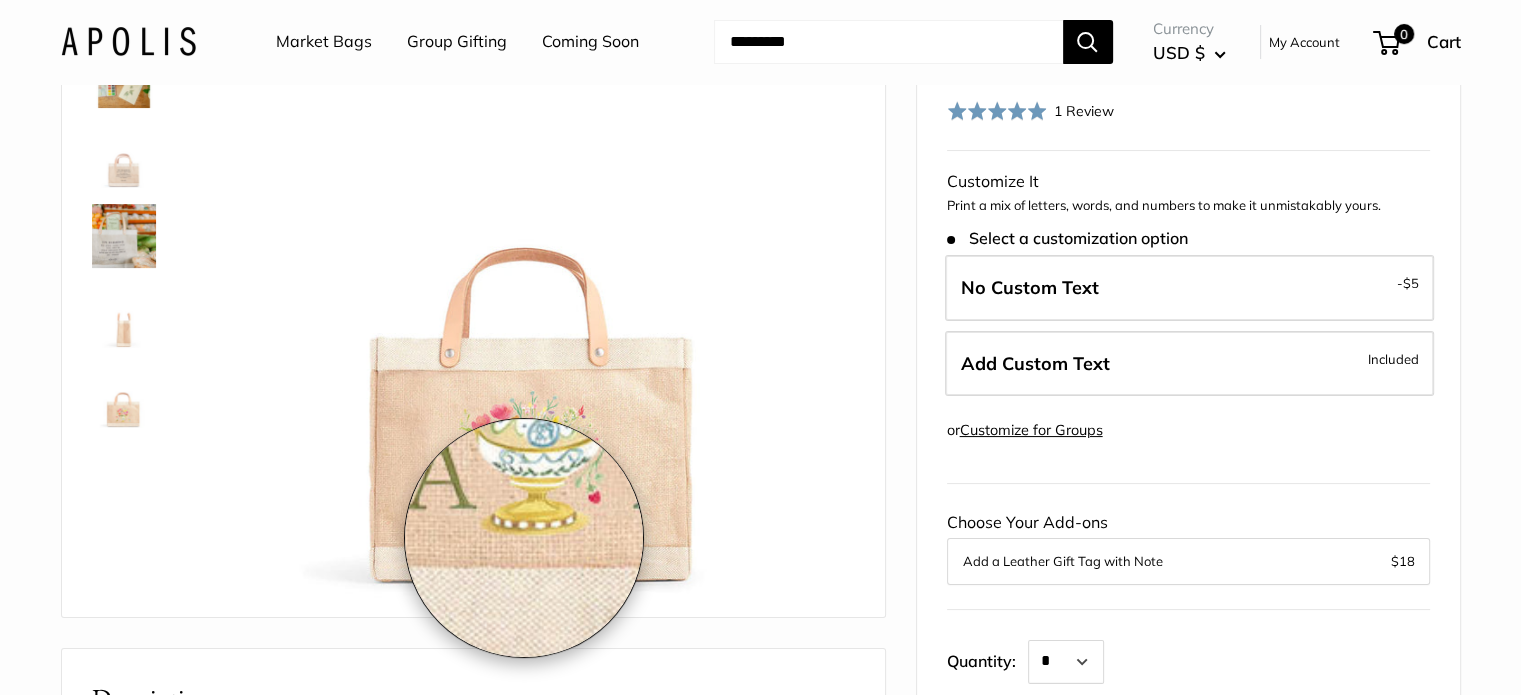 scroll, scrollTop: 200, scrollLeft: 0, axis: vertical 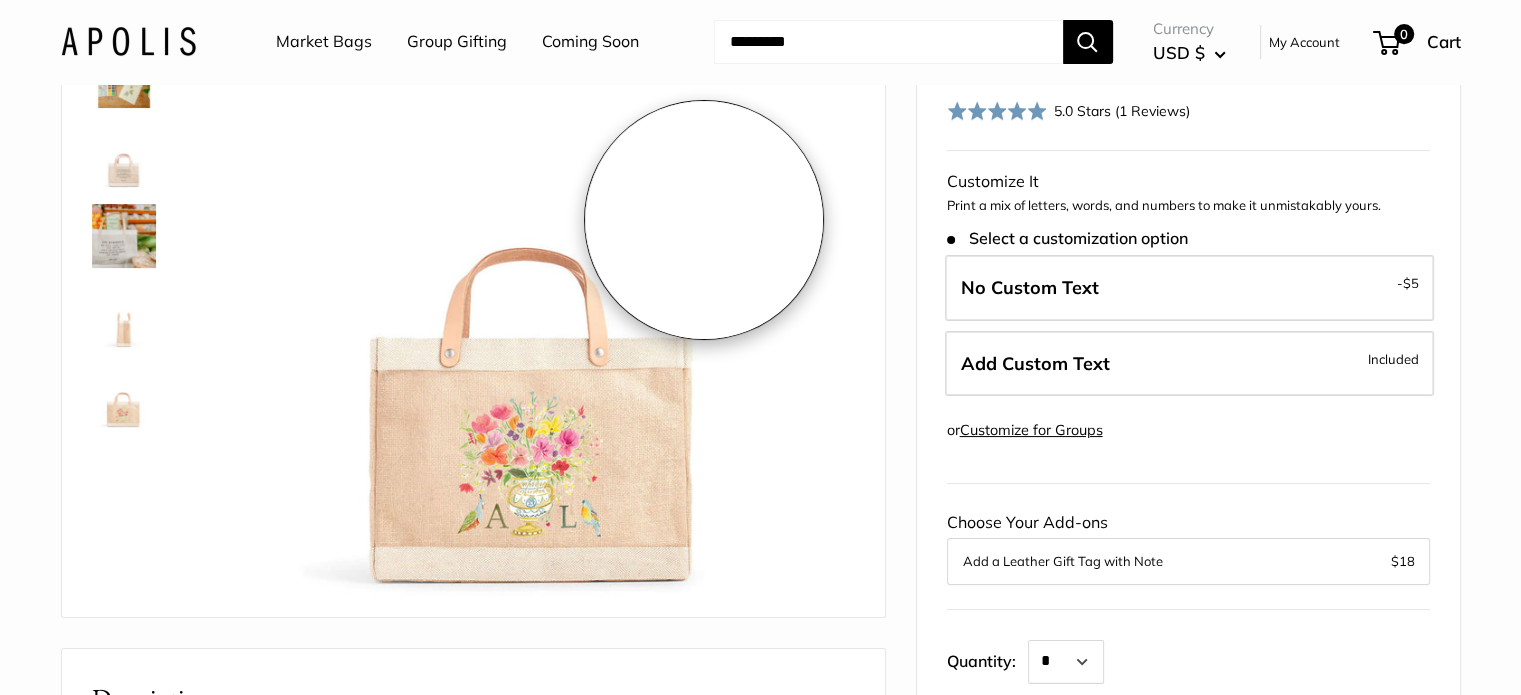 click at bounding box center (538, 280) 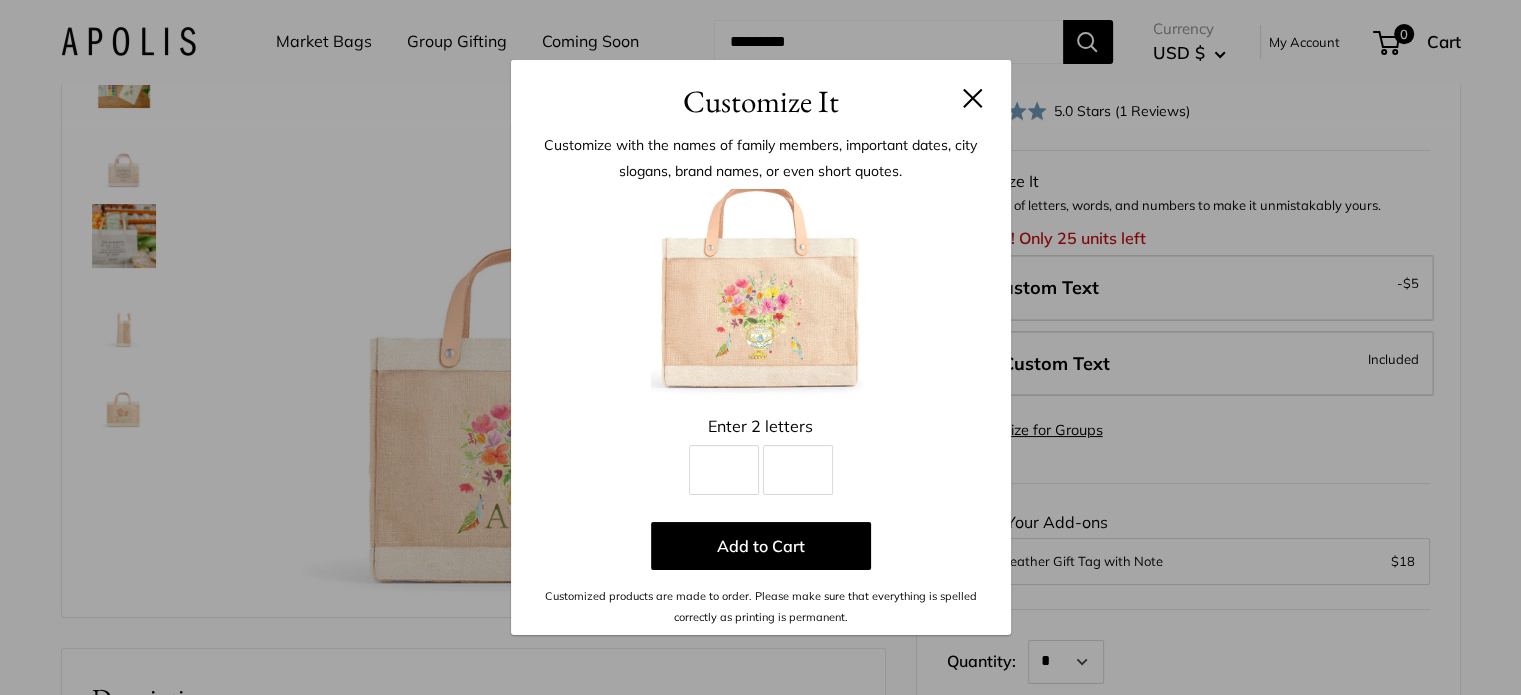 scroll, scrollTop: 168, scrollLeft: 0, axis: vertical 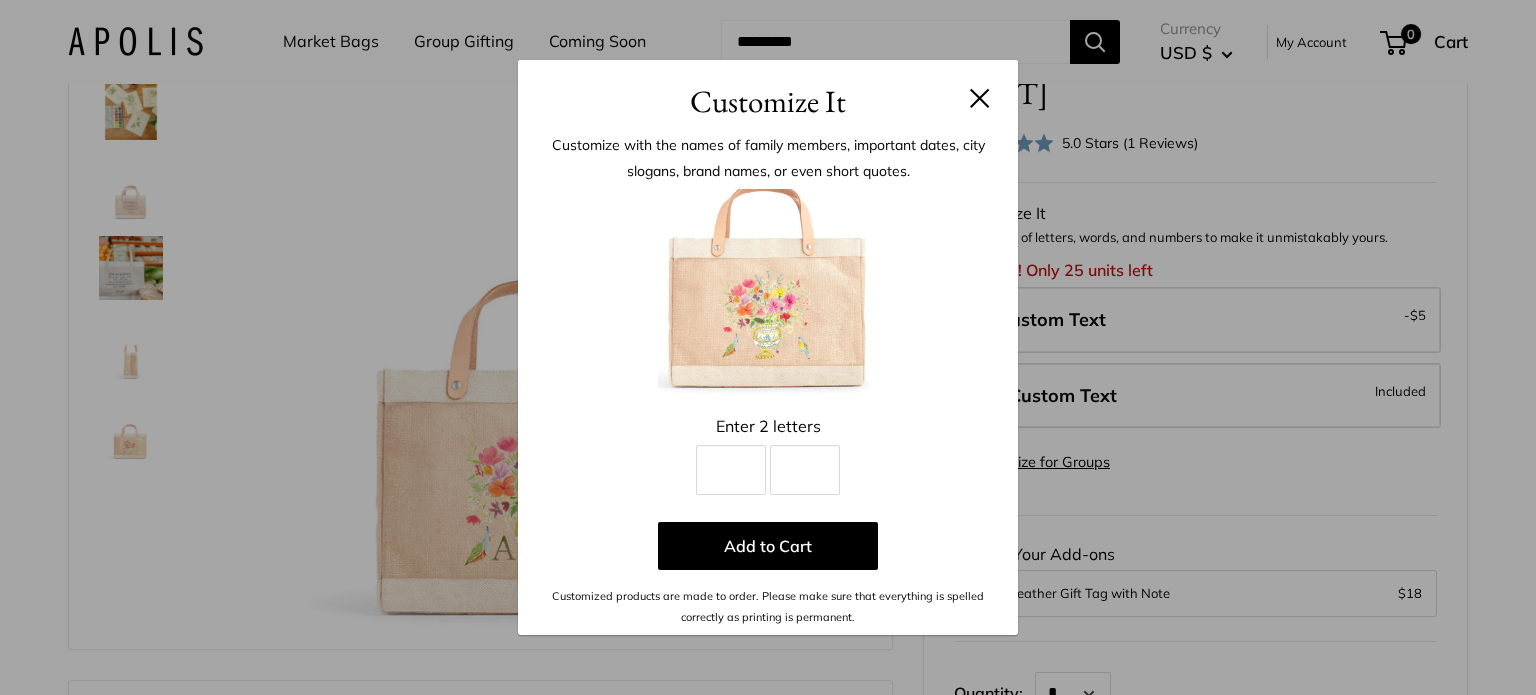 click at bounding box center [980, 98] 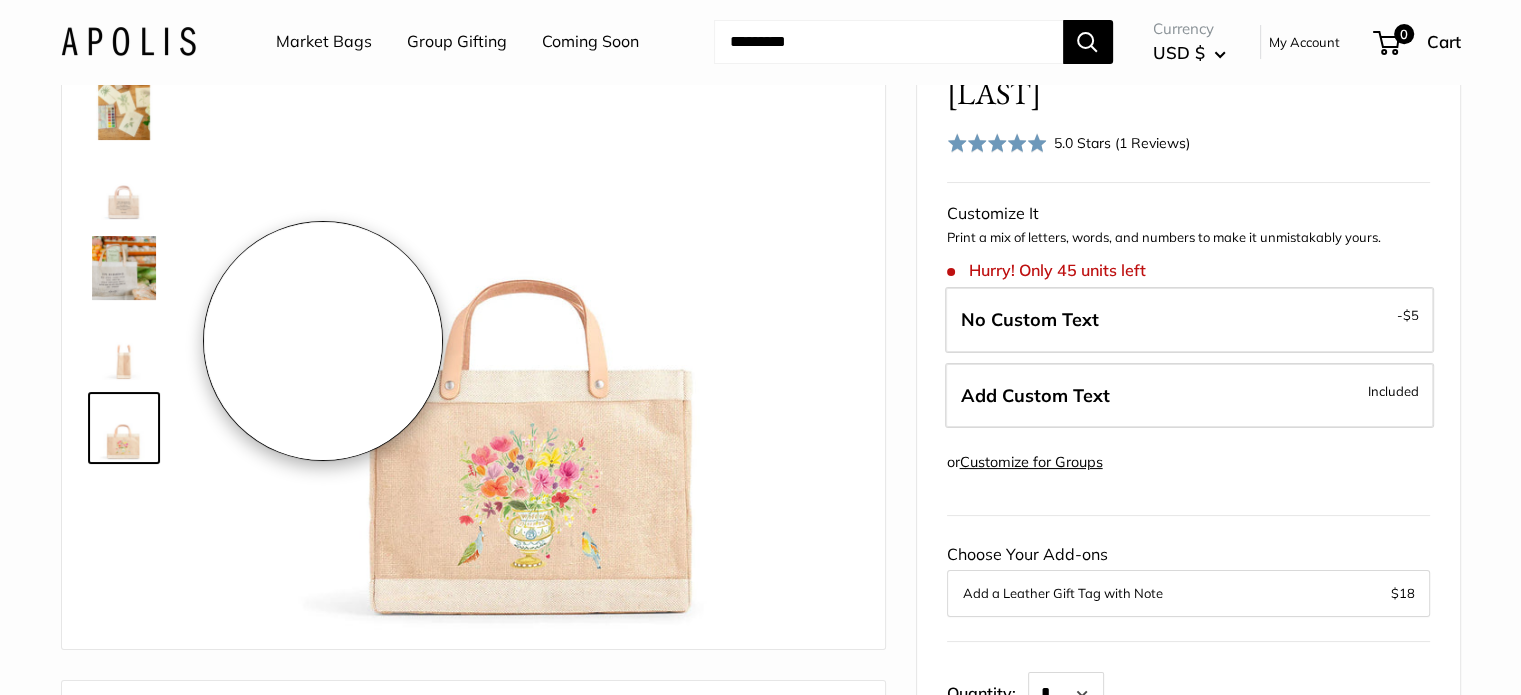 click at bounding box center (537, 312) 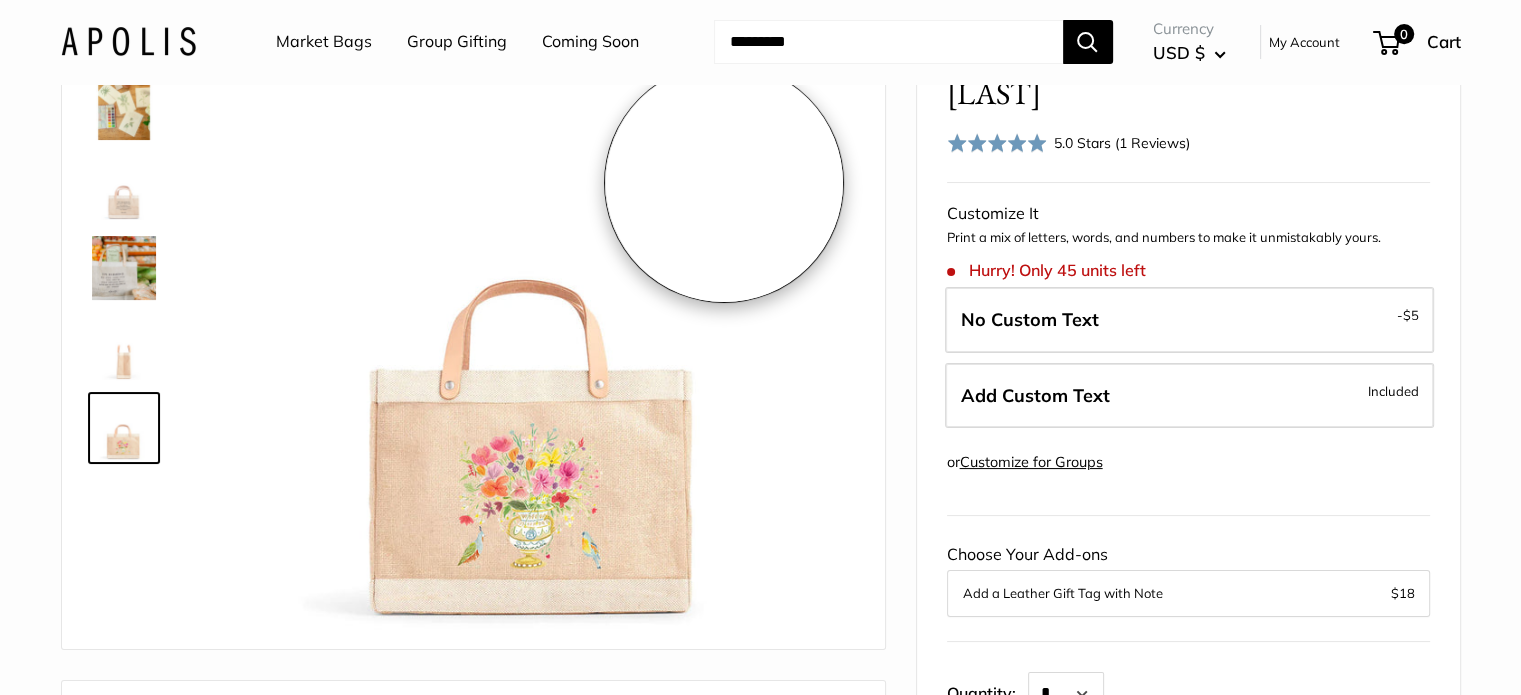 scroll, scrollTop: 268, scrollLeft: 0, axis: vertical 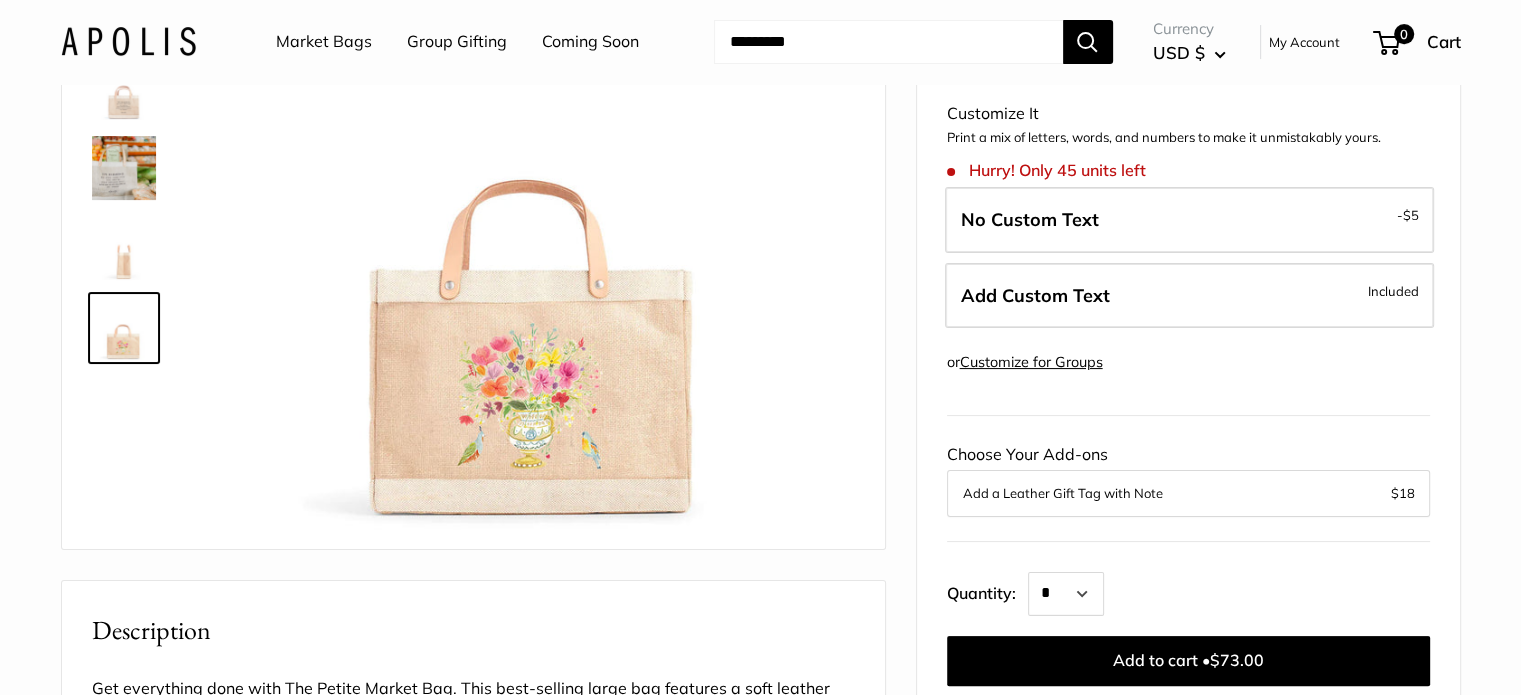 click at bounding box center (124, 248) 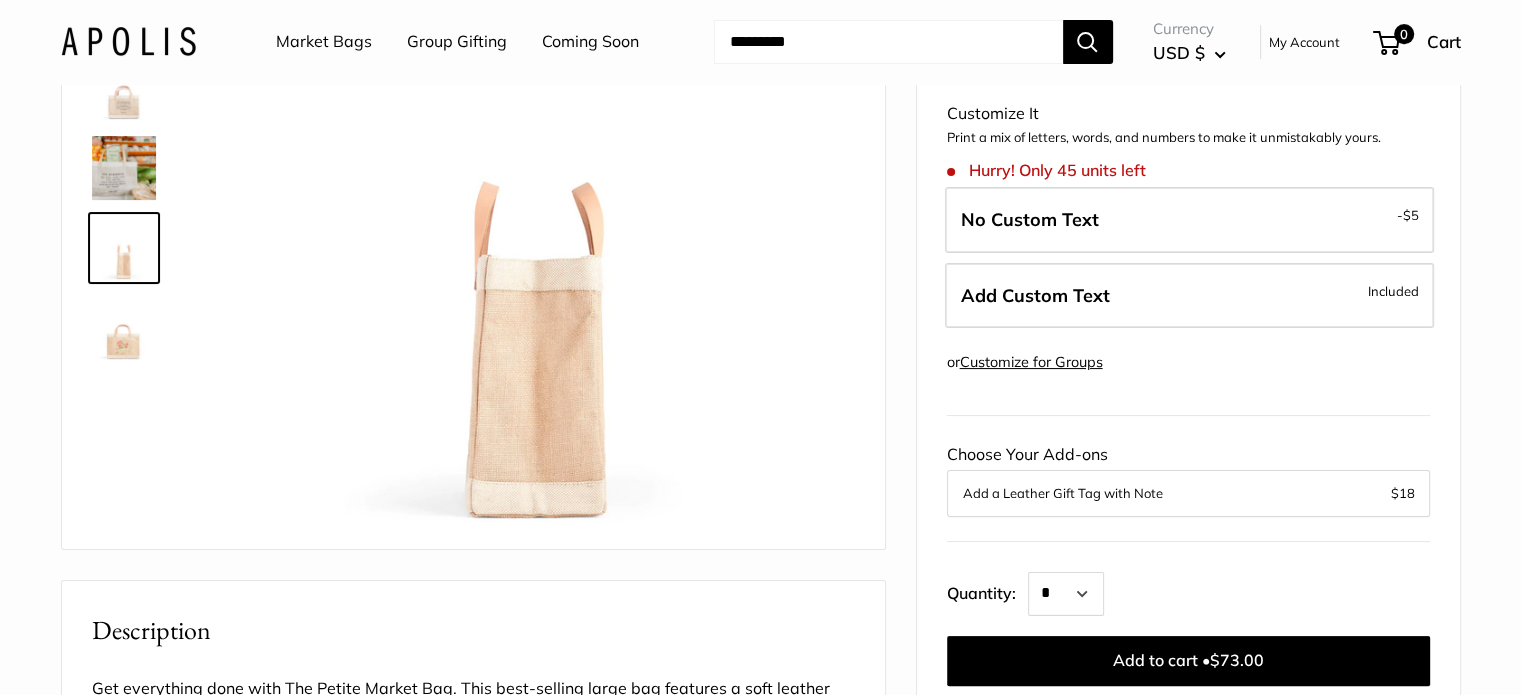 scroll, scrollTop: 168, scrollLeft: 0, axis: vertical 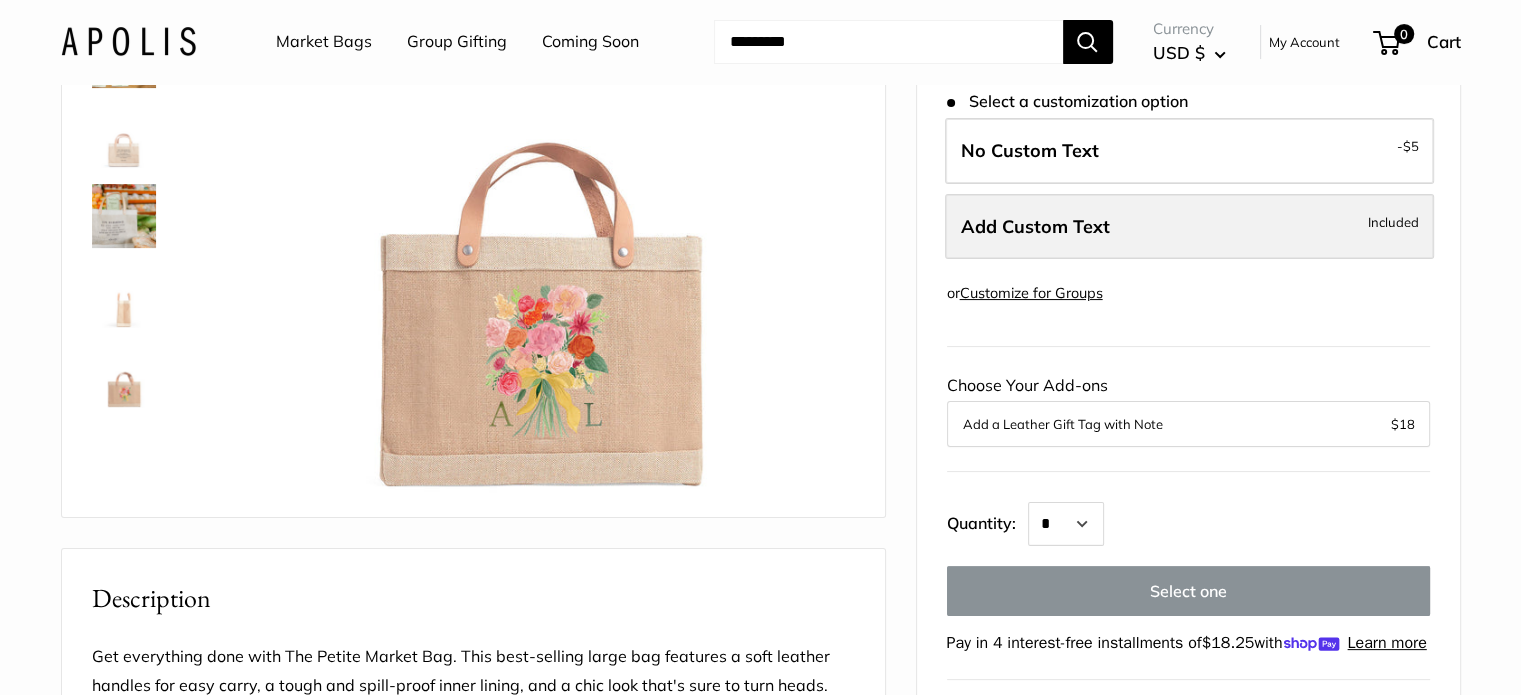 click on "Add Custom Text" at bounding box center [1035, 226] 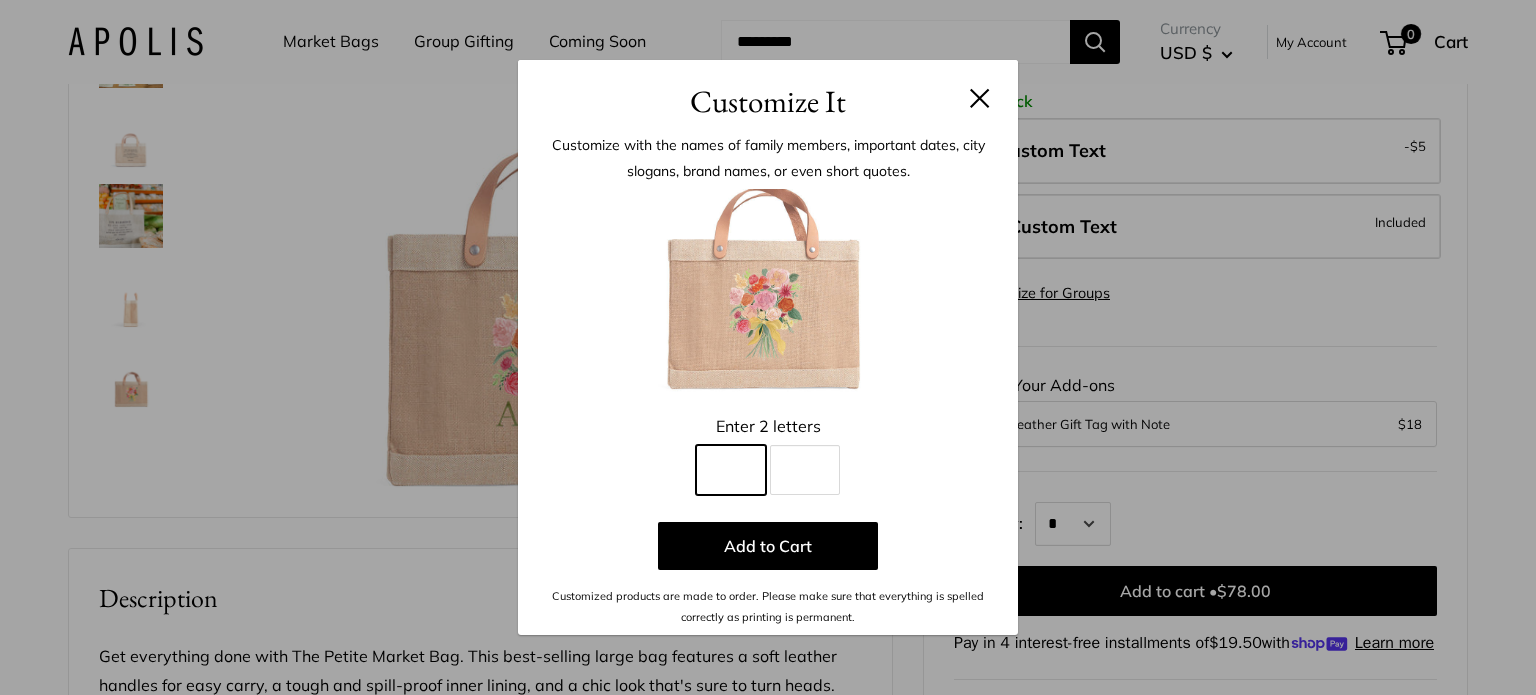 click on "Line 1" at bounding box center [731, 470] 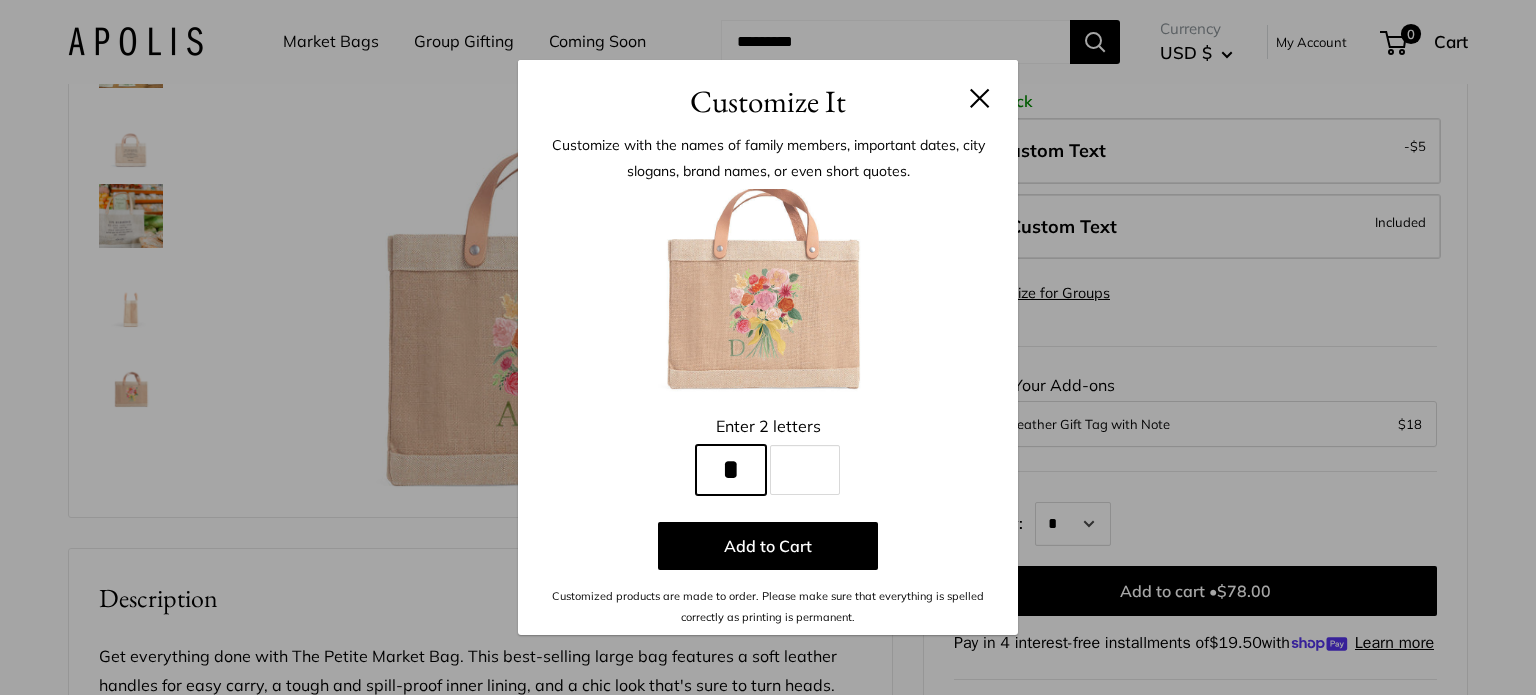 type on "*" 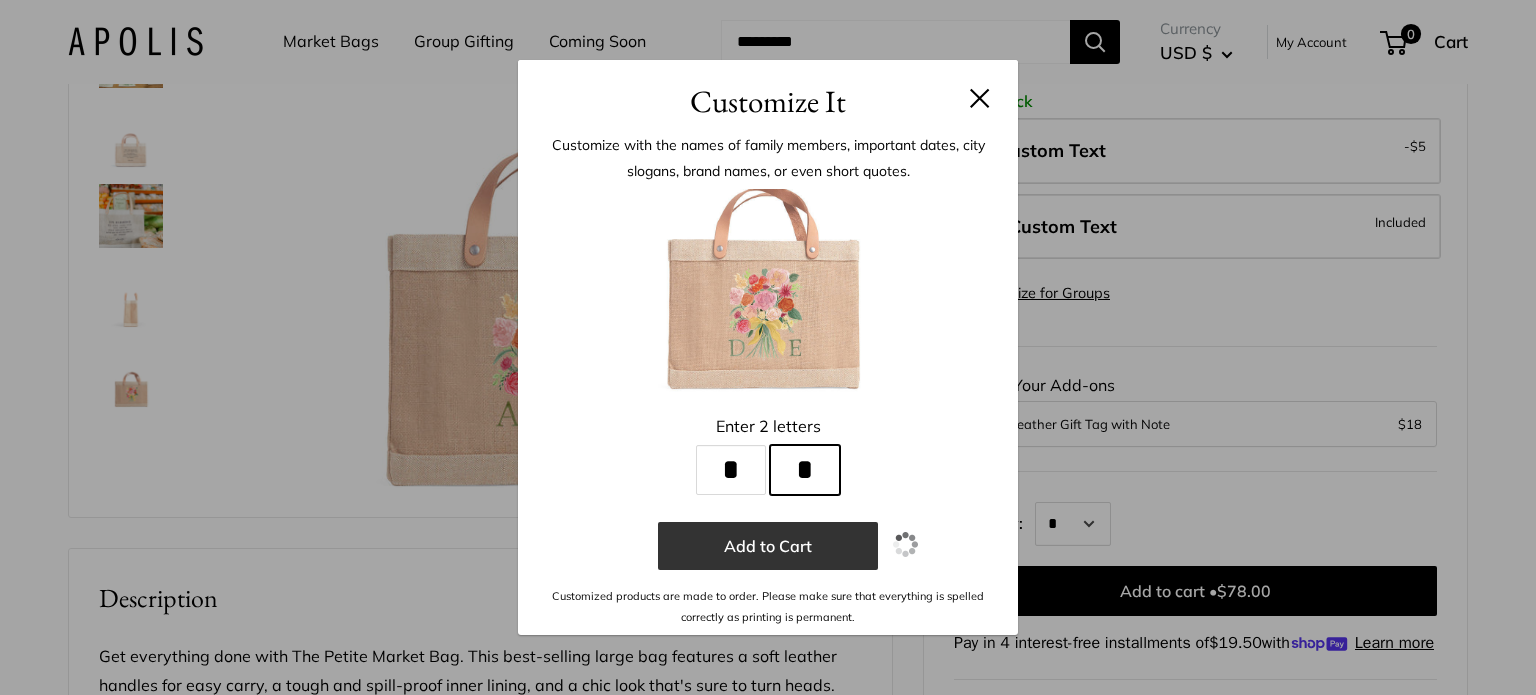 type on "*" 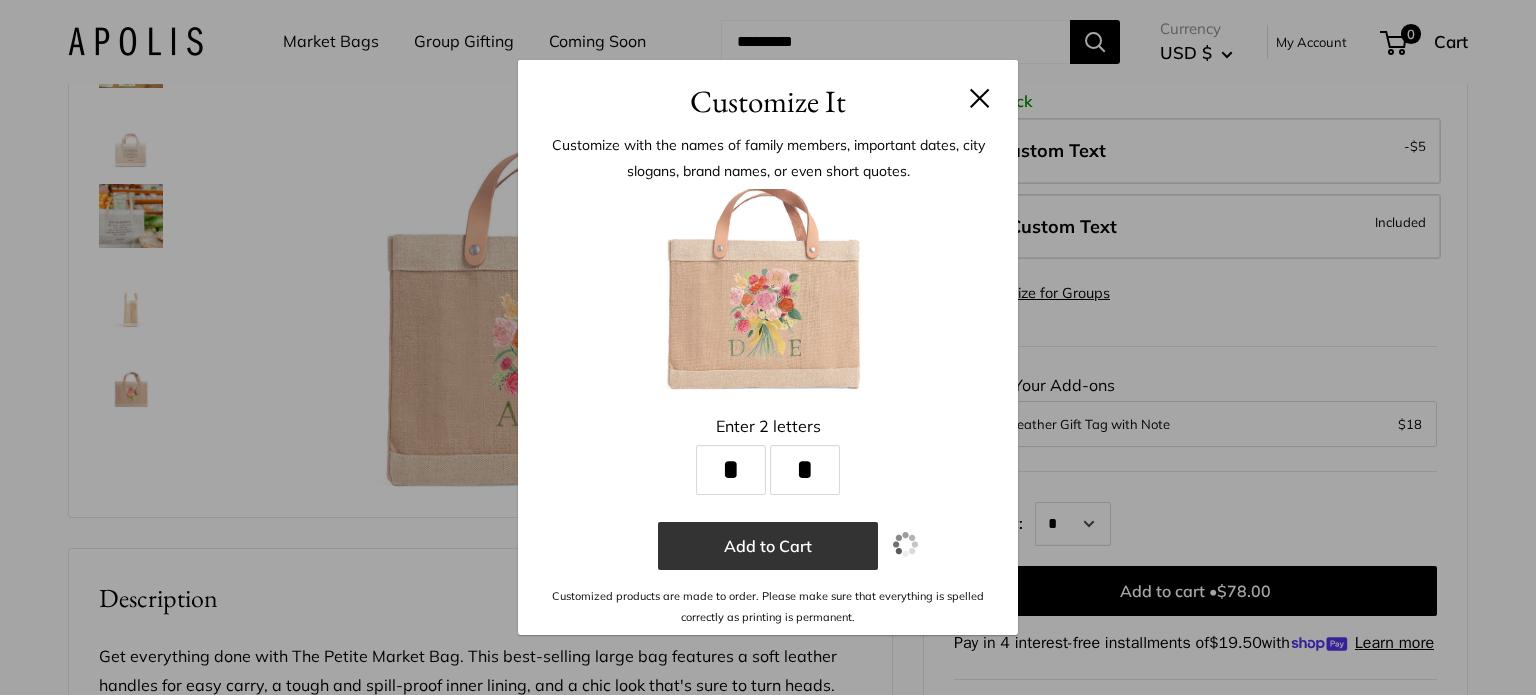 click on "Add to Cart" at bounding box center [768, 546] 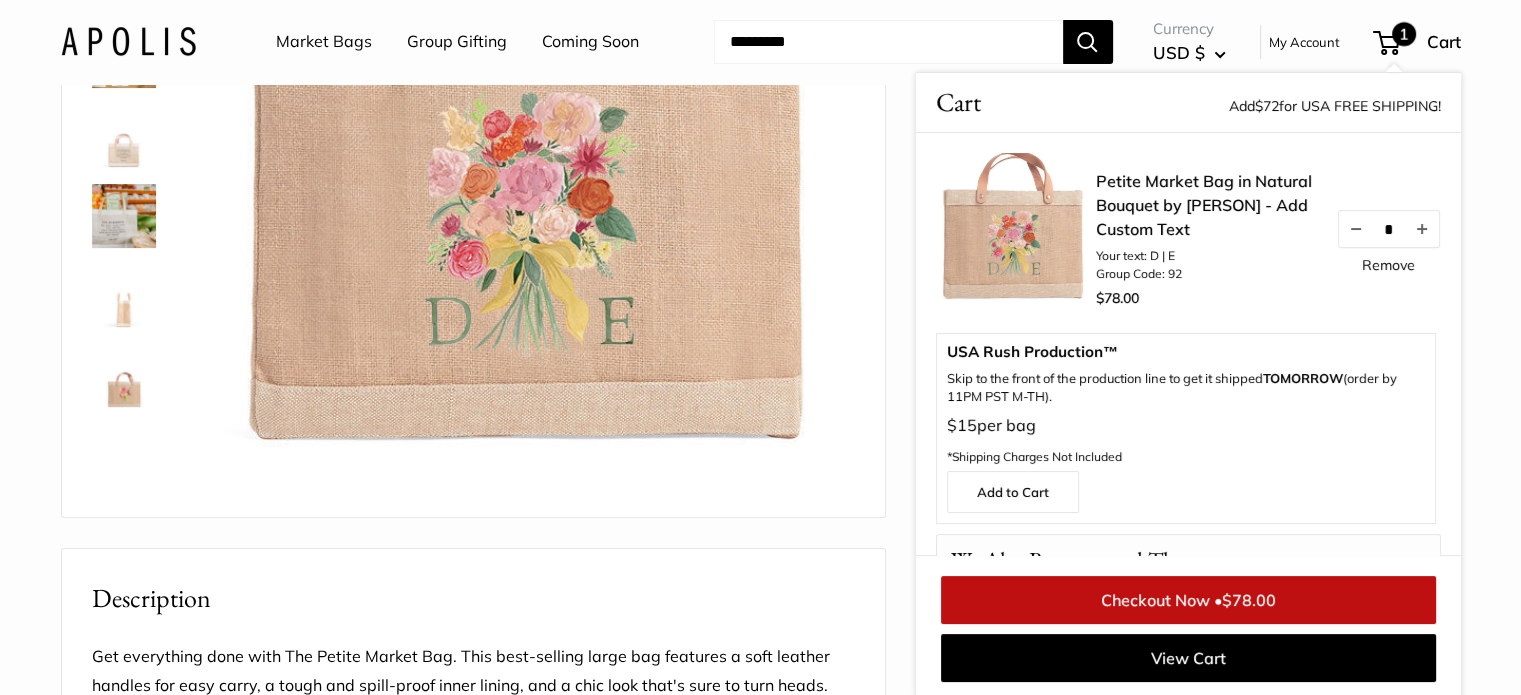 click on "Checkout Now •  $78.00" at bounding box center (1188, 600) 